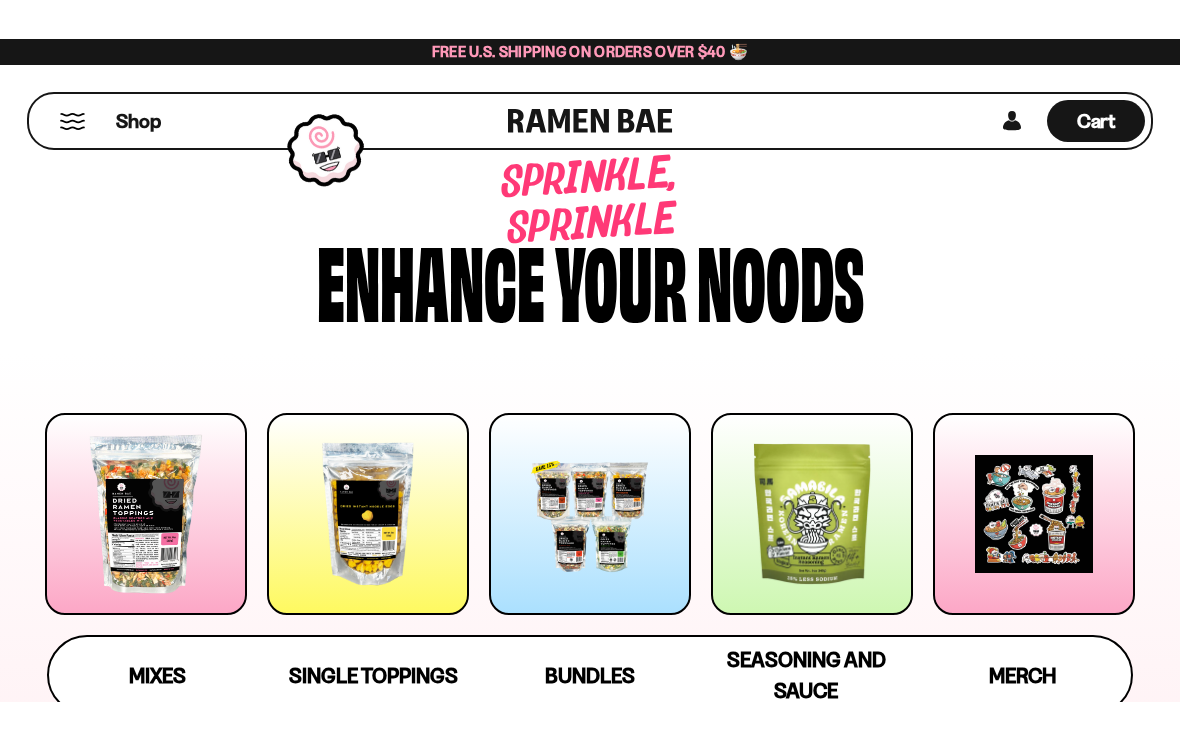 scroll, scrollTop: 0, scrollLeft: 0, axis: both 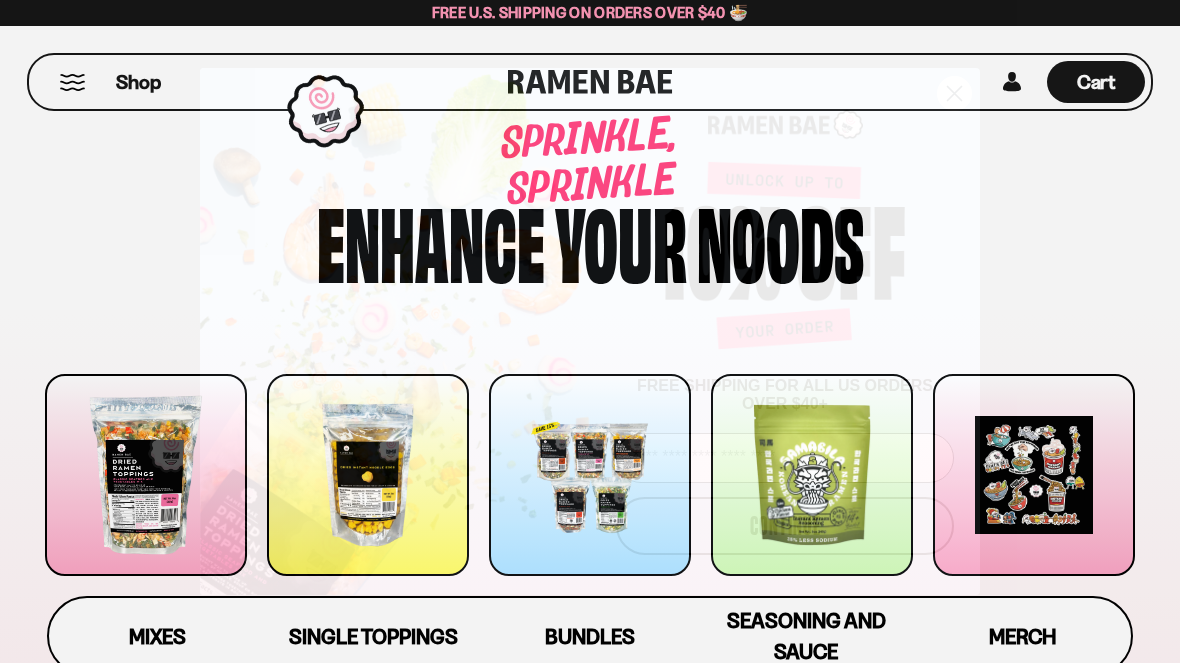 click 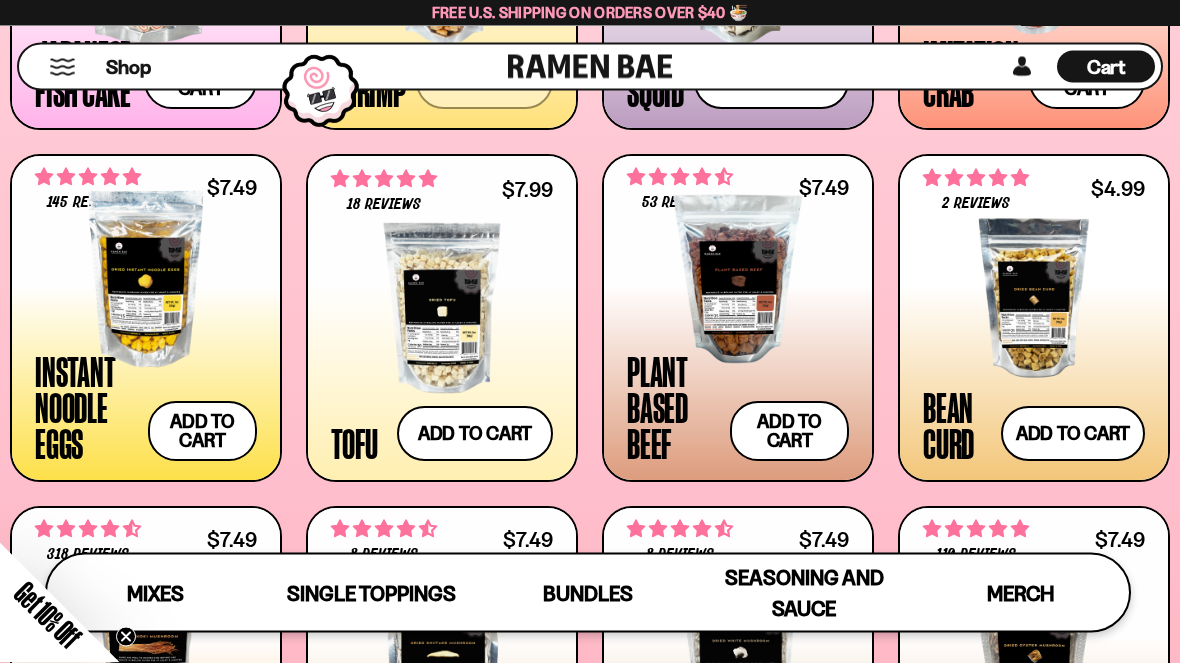 scroll, scrollTop: 1837, scrollLeft: 0, axis: vertical 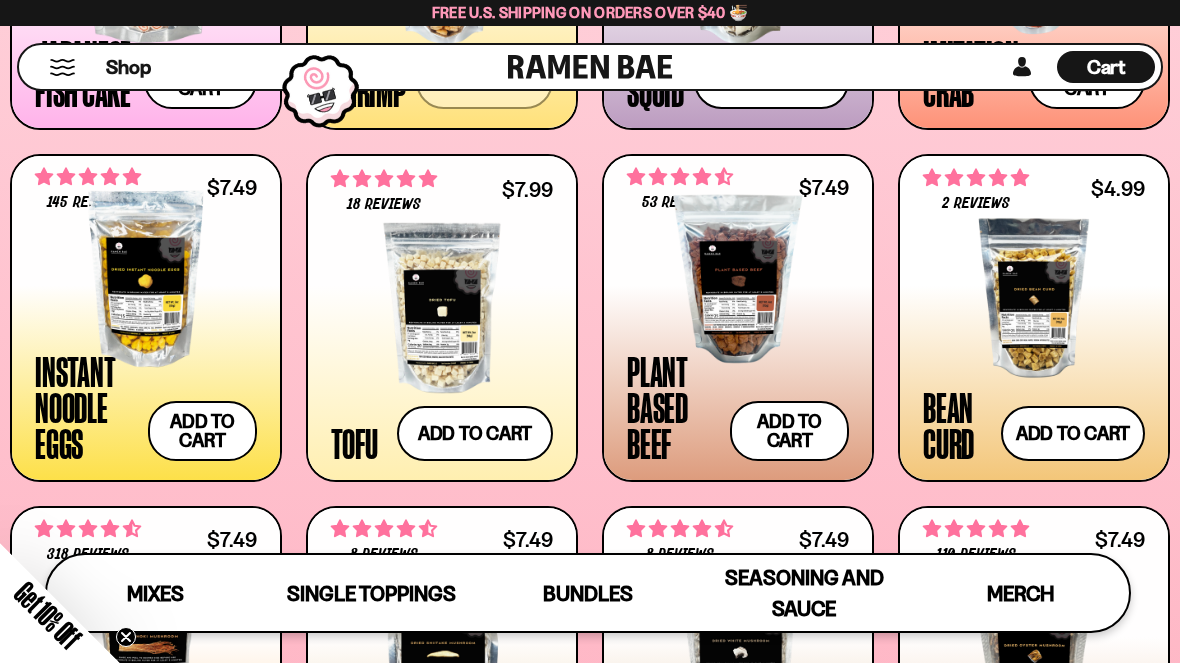 click at bounding box center (738, 279) 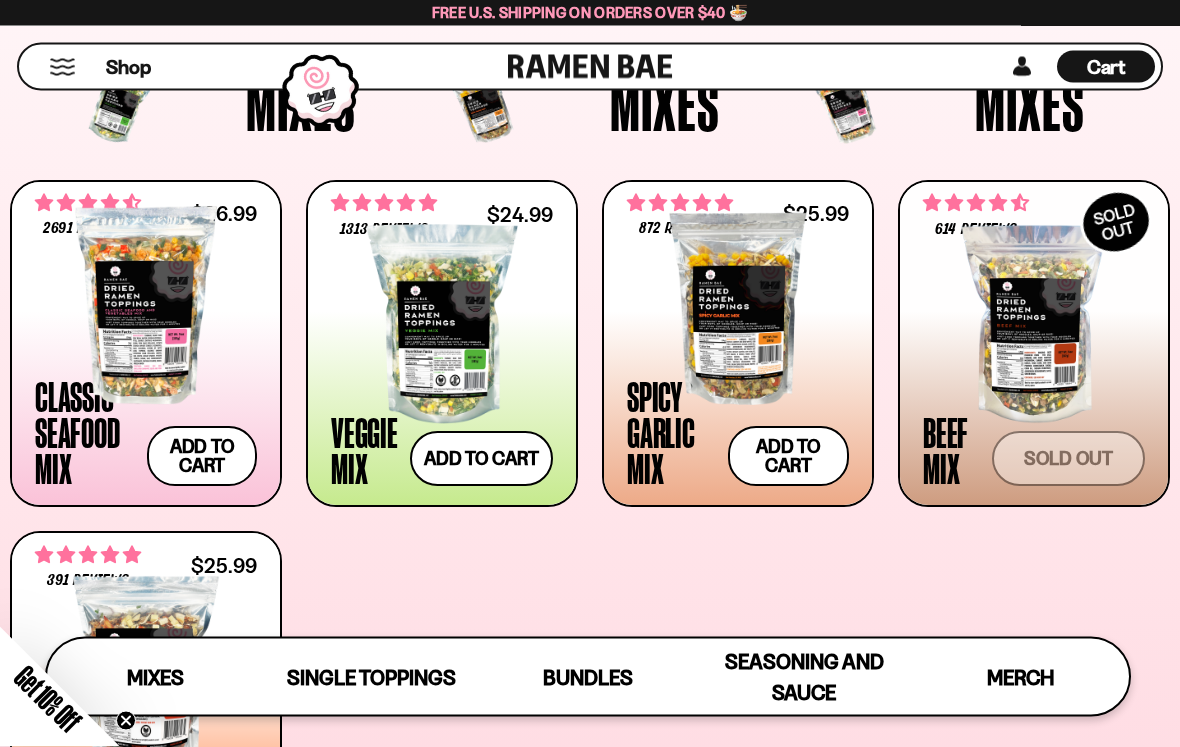 scroll, scrollTop: 621, scrollLeft: 0, axis: vertical 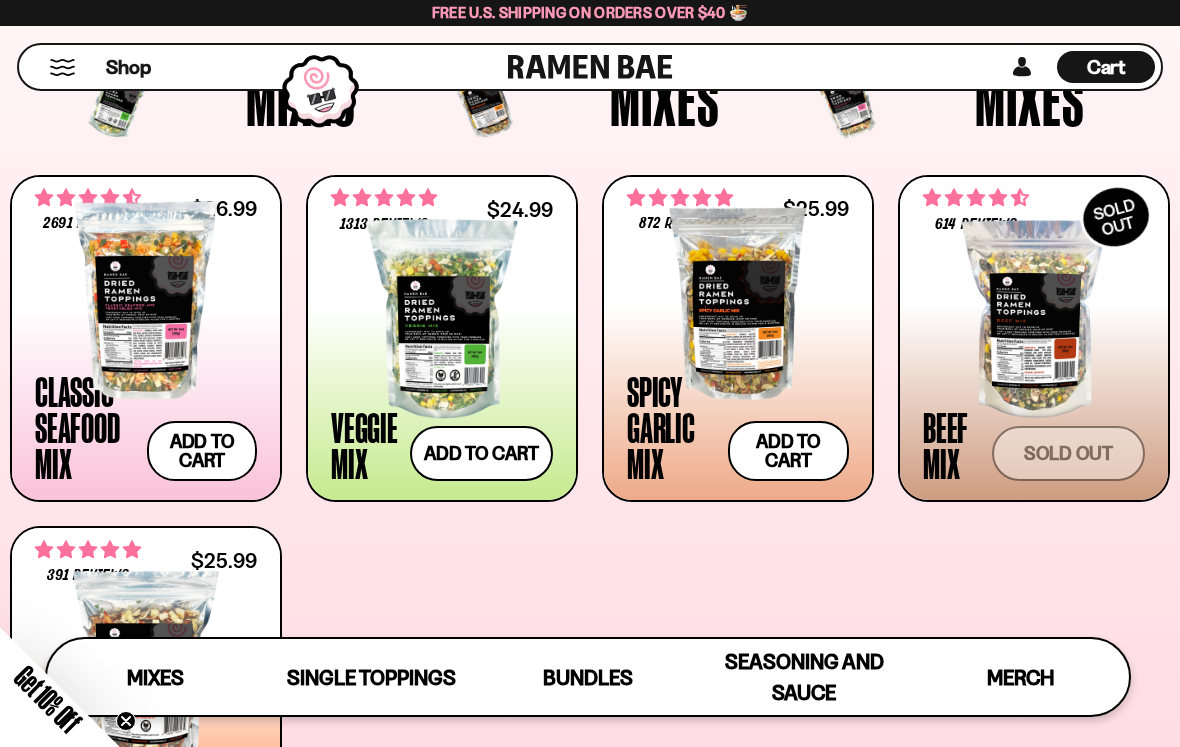 click at bounding box center [738, 300] 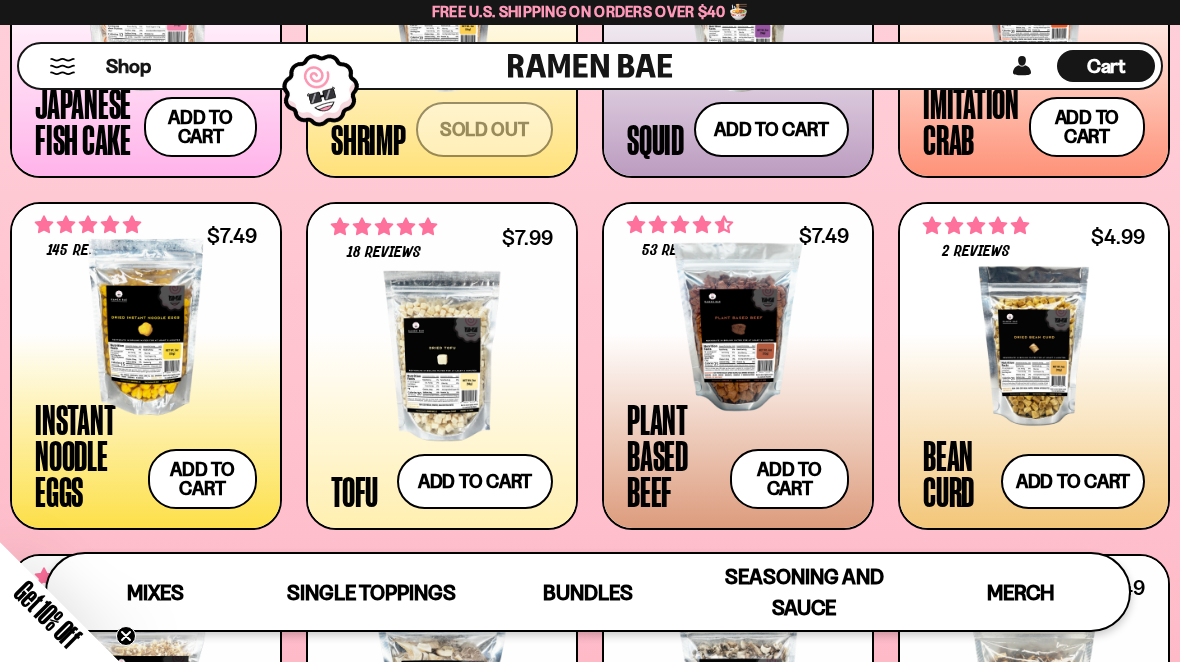 scroll, scrollTop: 1790, scrollLeft: 0, axis: vertical 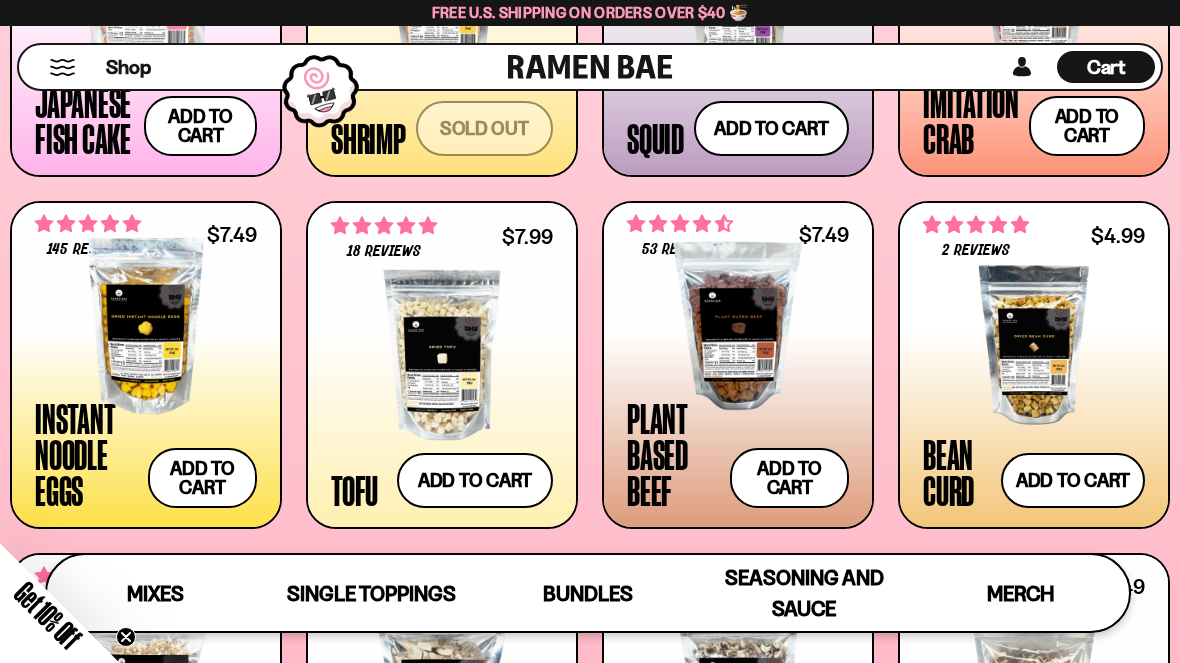 click at bounding box center (146, 326) 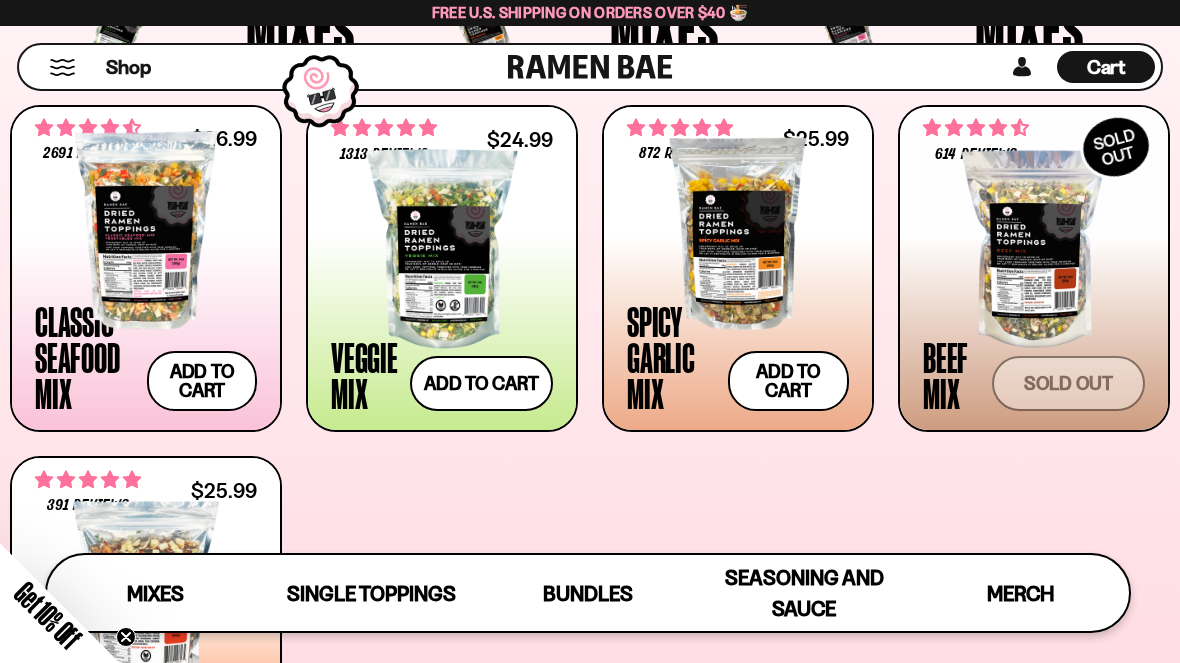 scroll, scrollTop: 690, scrollLeft: 0, axis: vertical 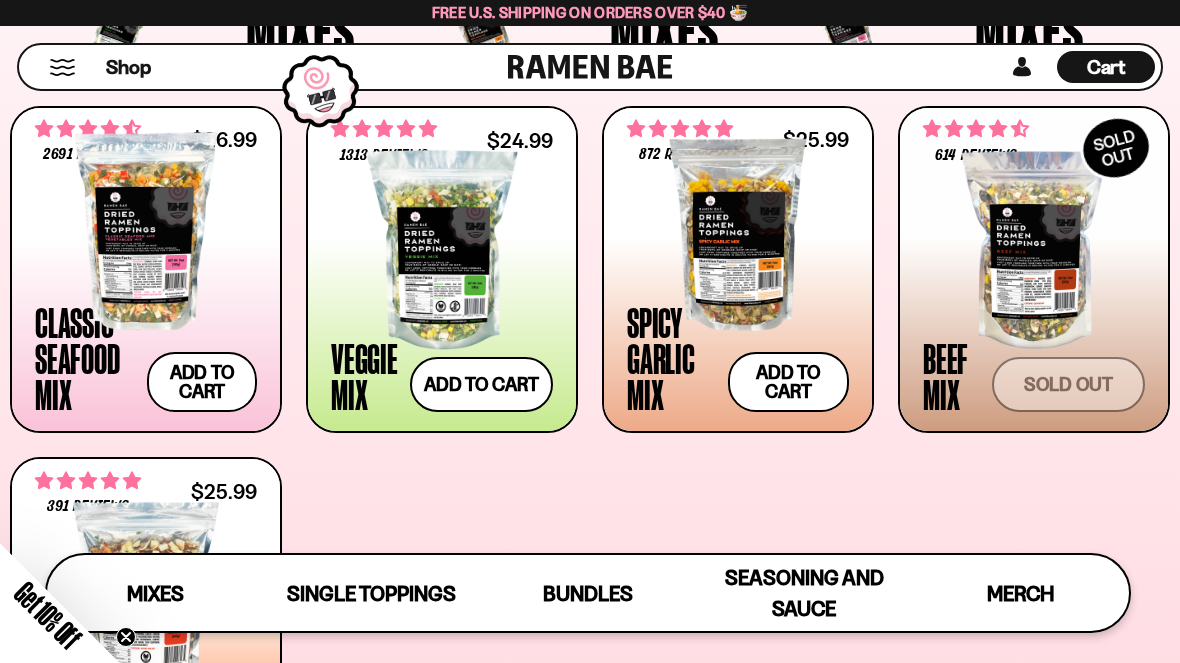 click at bounding box center (1034, 250) 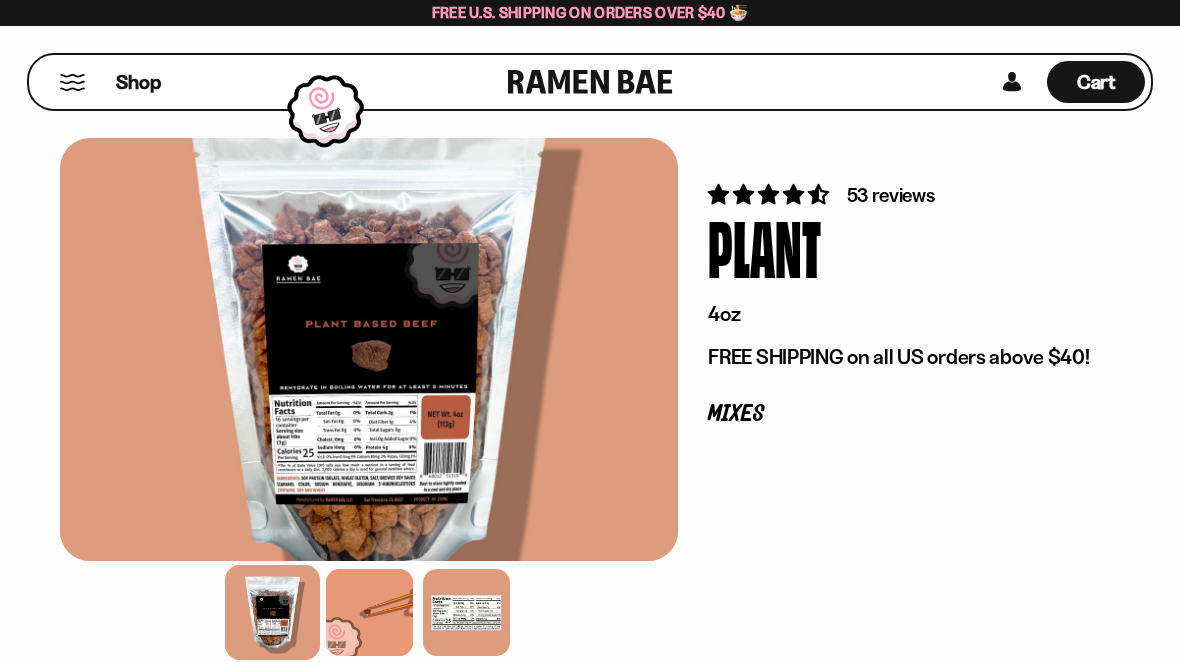 scroll, scrollTop: 0, scrollLeft: 0, axis: both 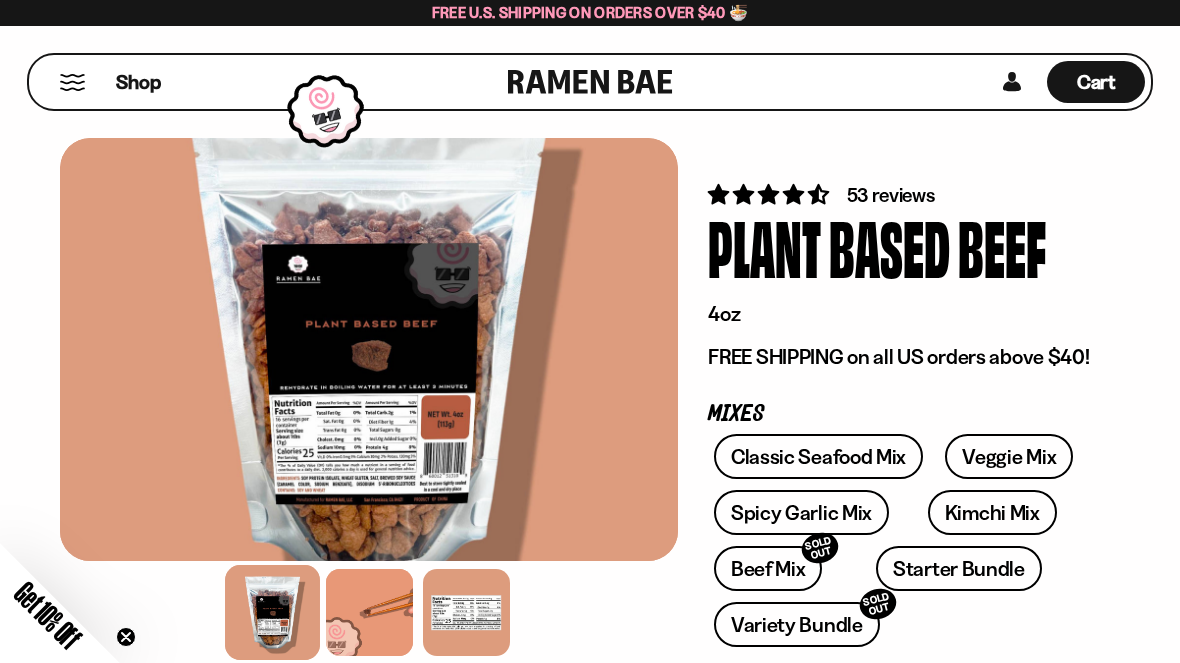click at bounding box center [466, 612] 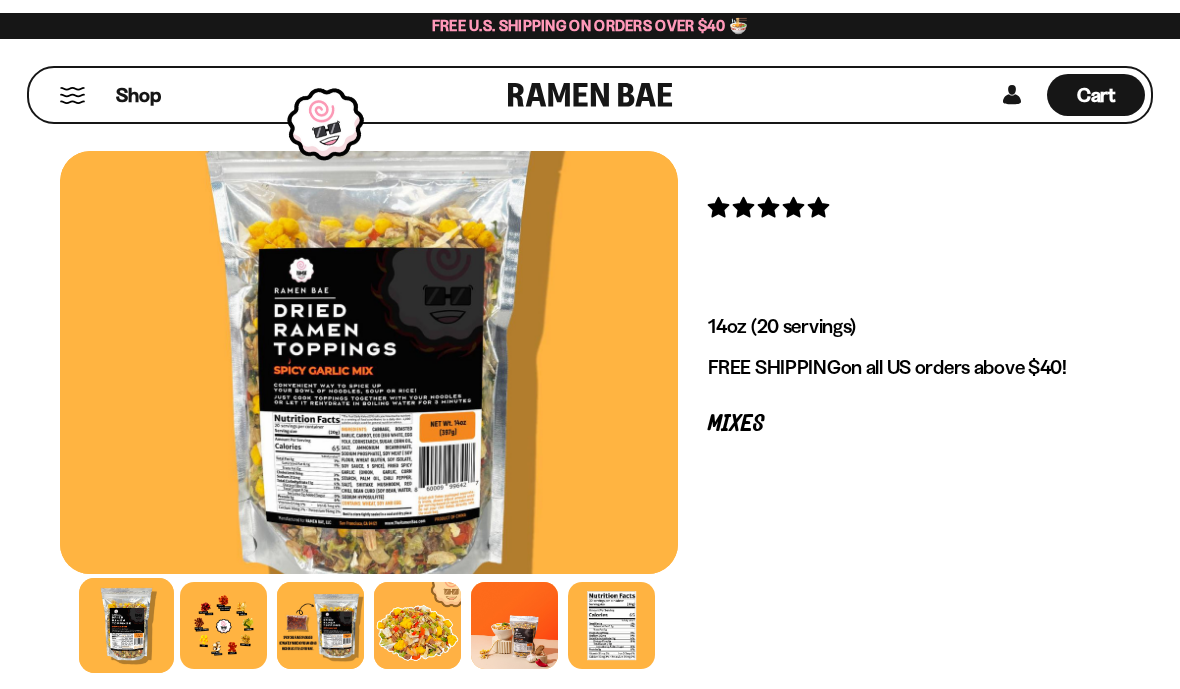 scroll, scrollTop: 0, scrollLeft: 0, axis: both 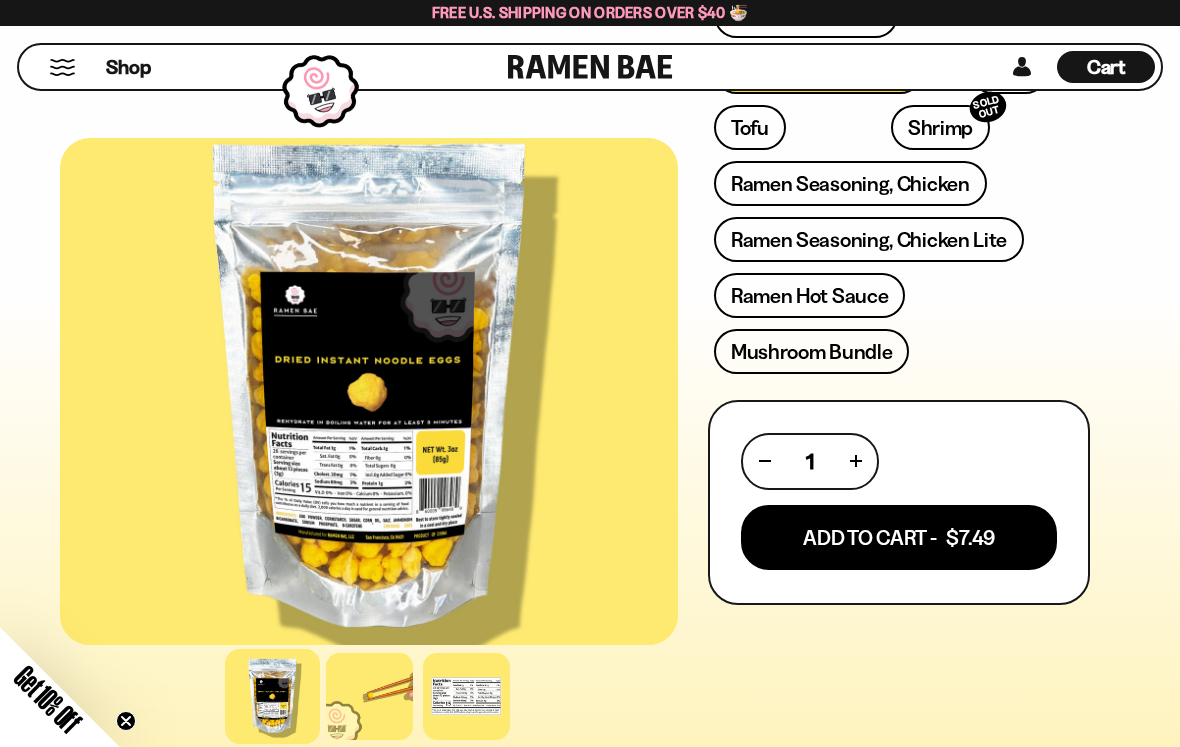 click at bounding box center (466, 696) 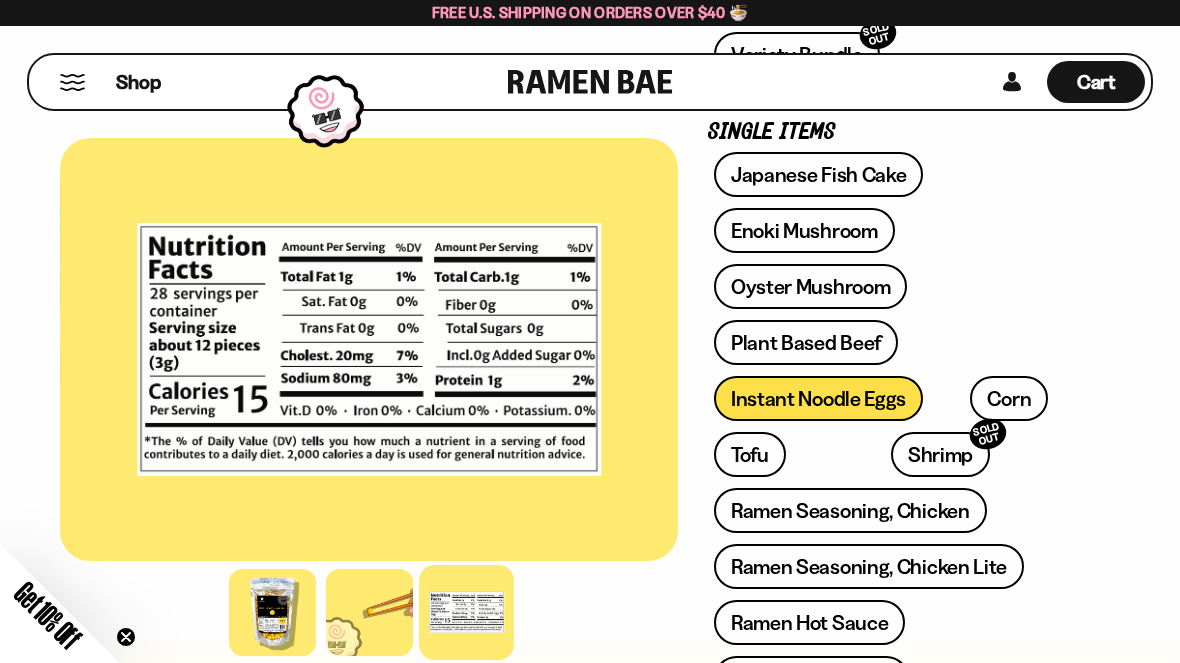 scroll, scrollTop: 633, scrollLeft: 0, axis: vertical 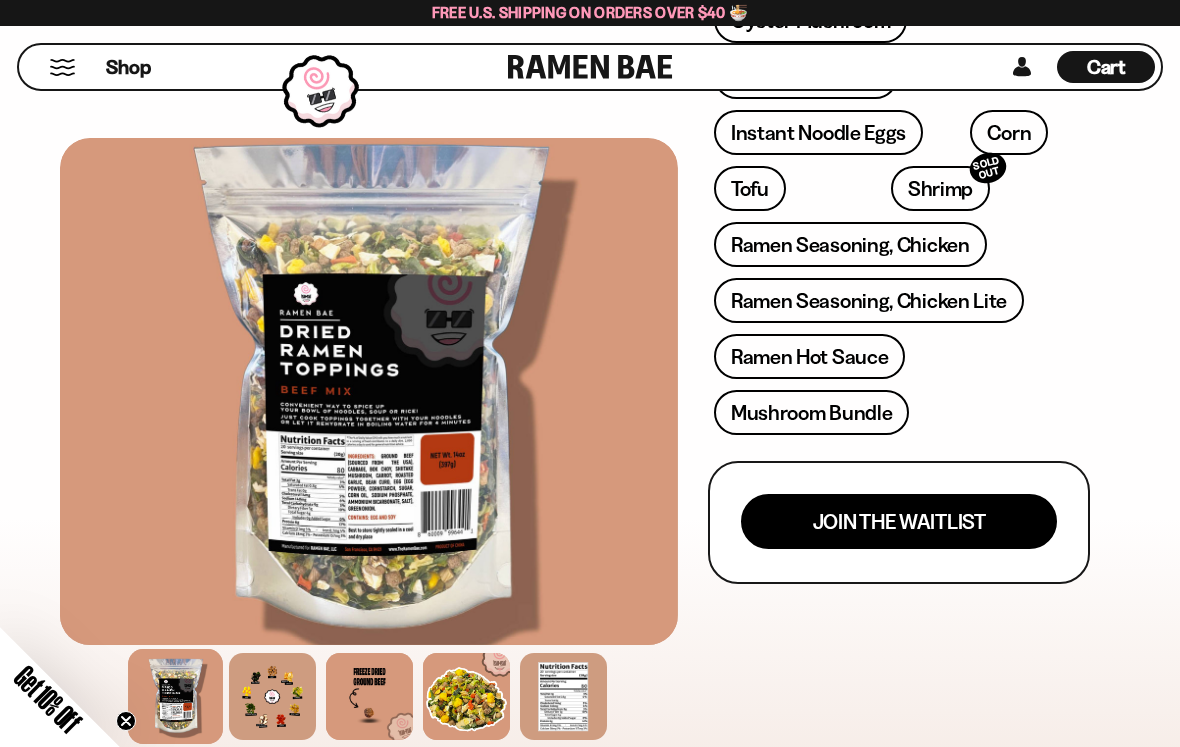 click at bounding box center (369, 391) 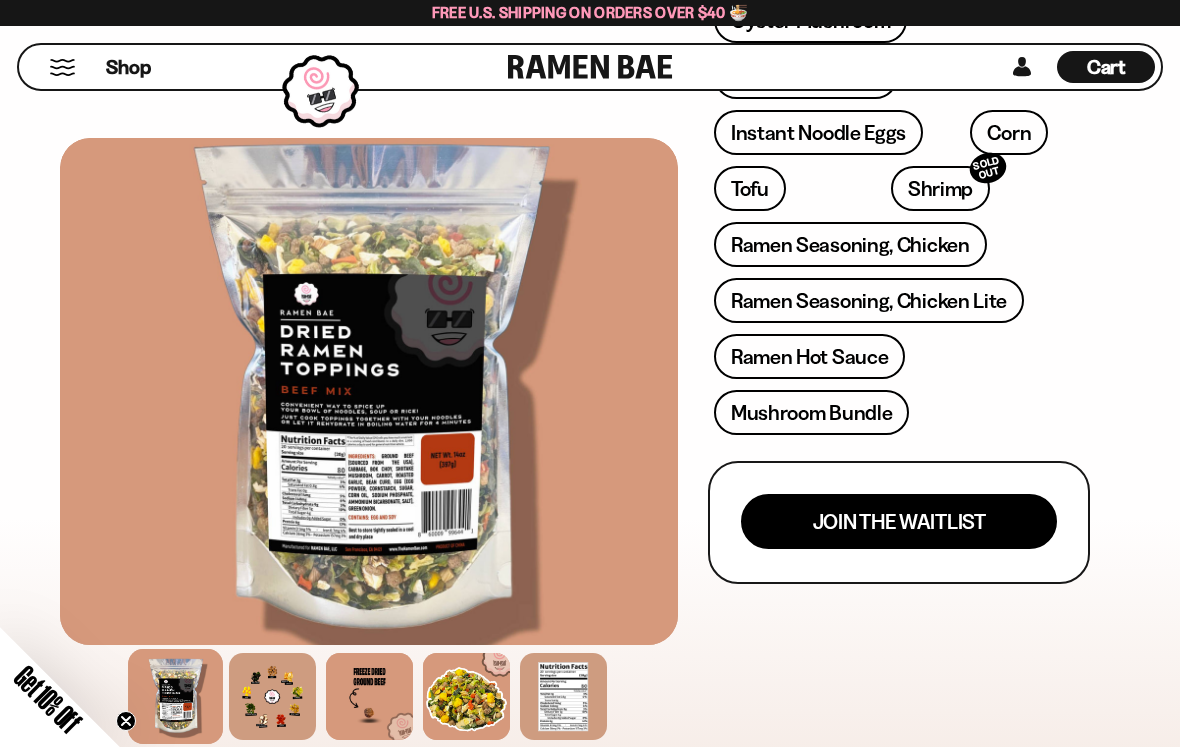 click at bounding box center [369, 391] 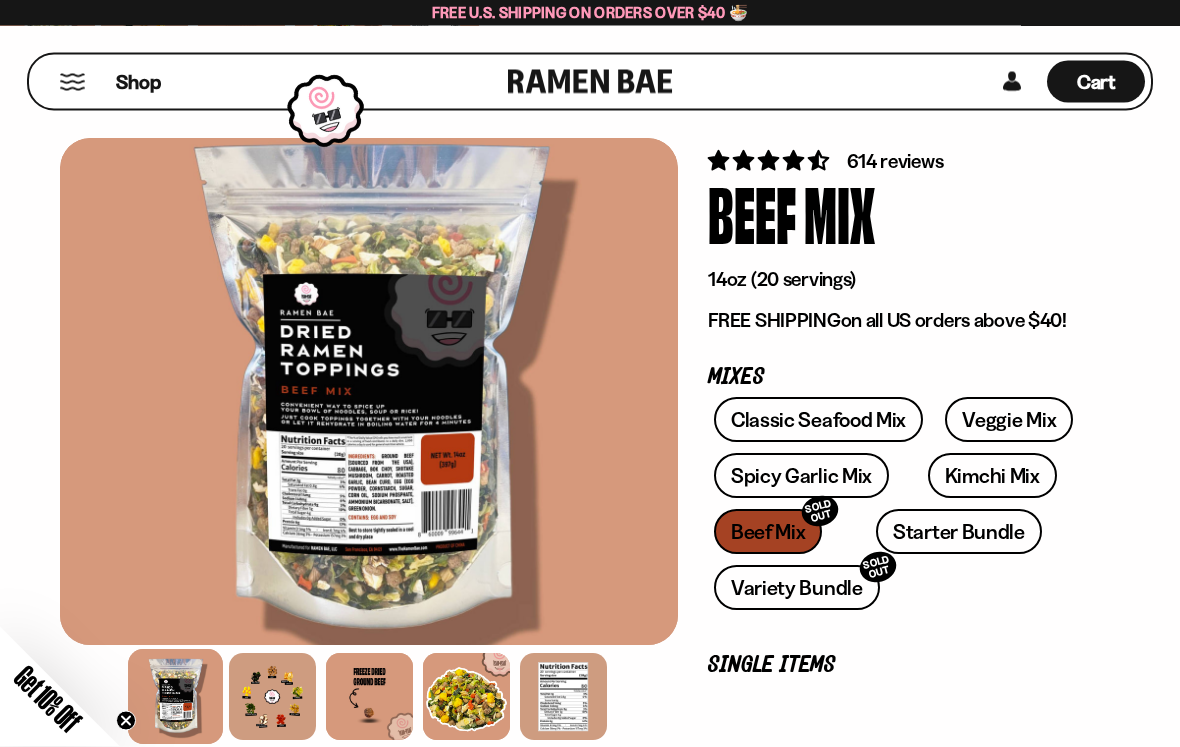 scroll, scrollTop: 34, scrollLeft: 0, axis: vertical 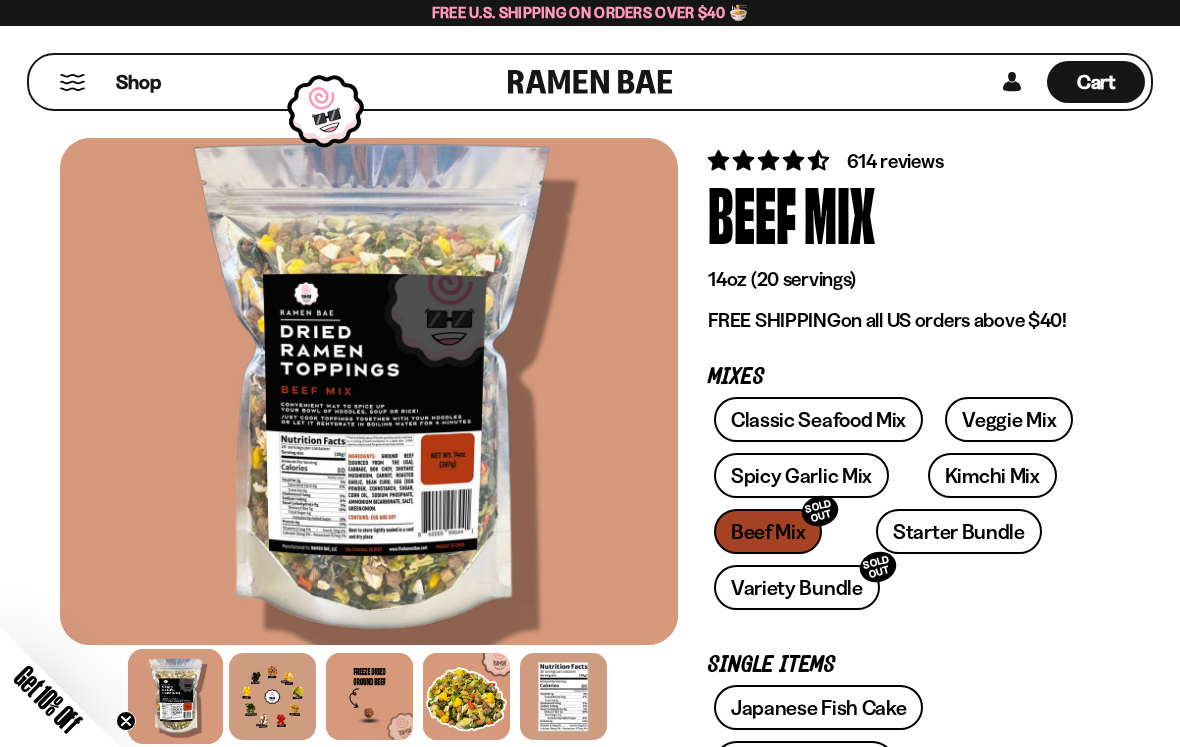 click on "Spicy Garlic Mix" at bounding box center (801, 475) 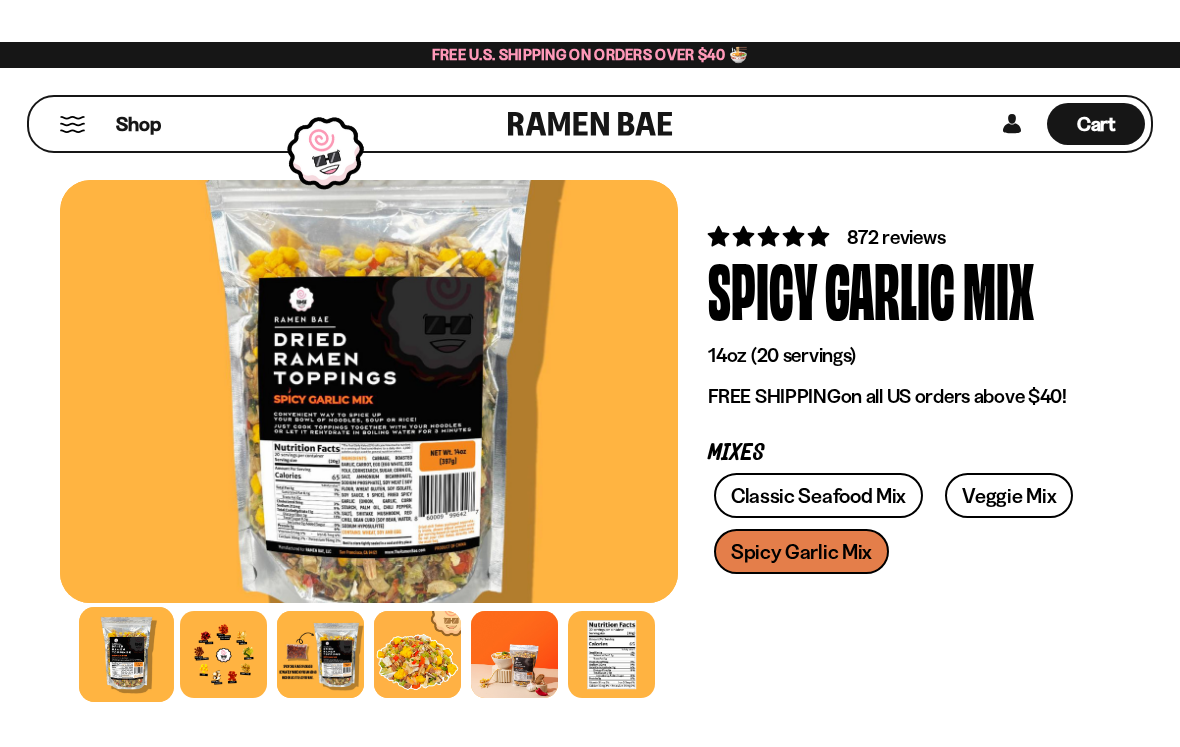 scroll, scrollTop: 0, scrollLeft: 0, axis: both 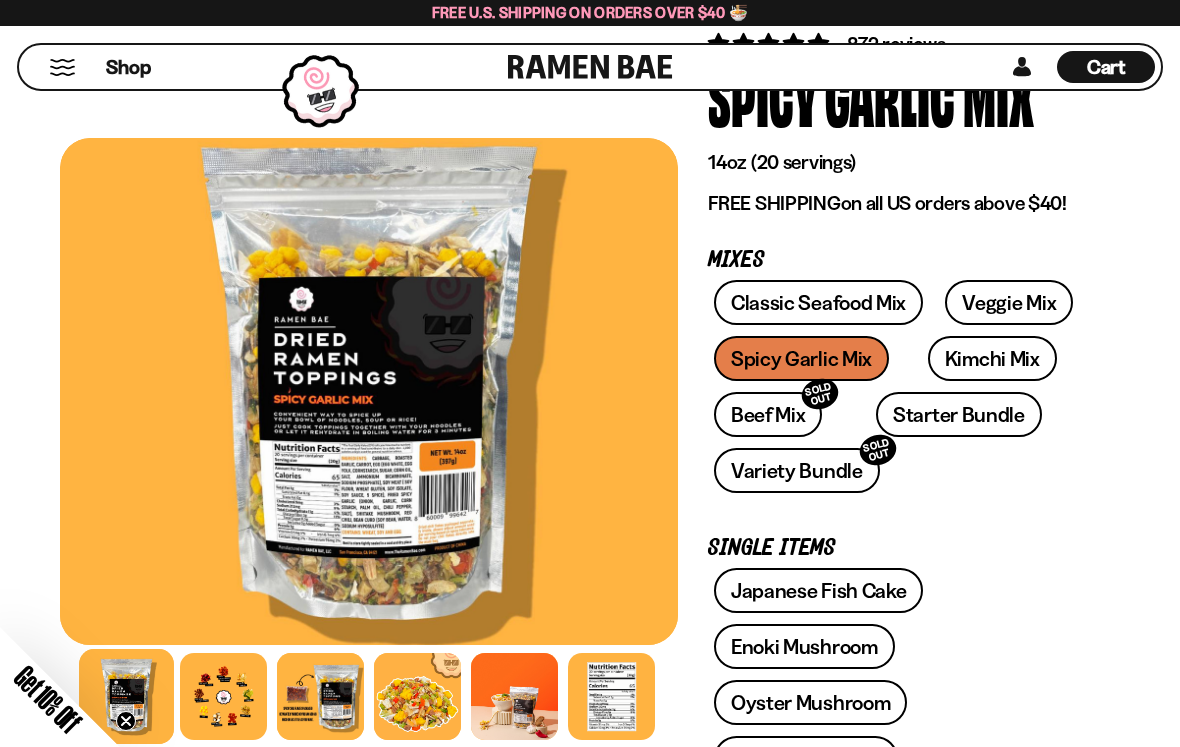 click on "Starter Bundle" at bounding box center [959, 414] 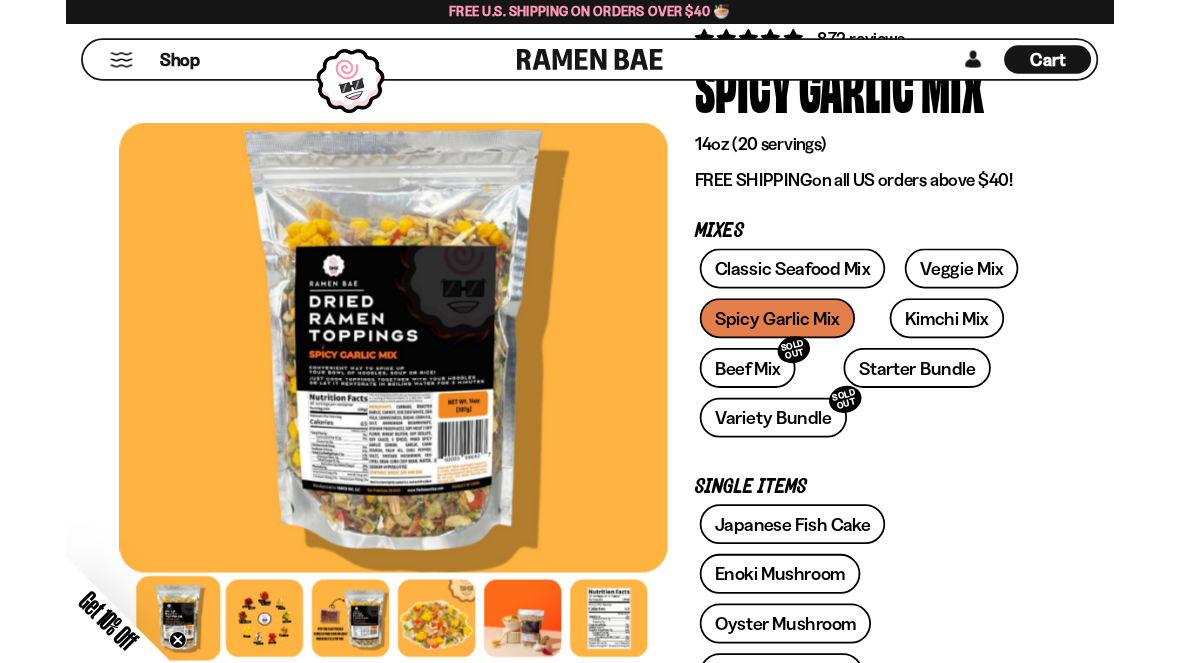 scroll, scrollTop: 236, scrollLeft: 0, axis: vertical 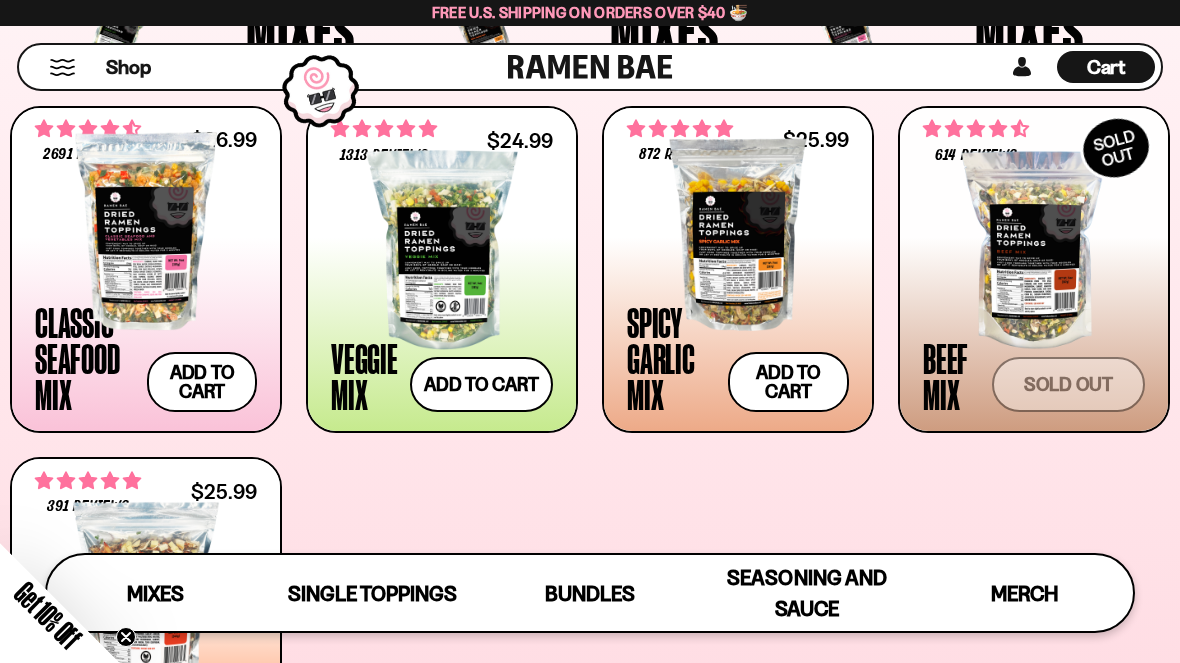 click at bounding box center (146, 231) 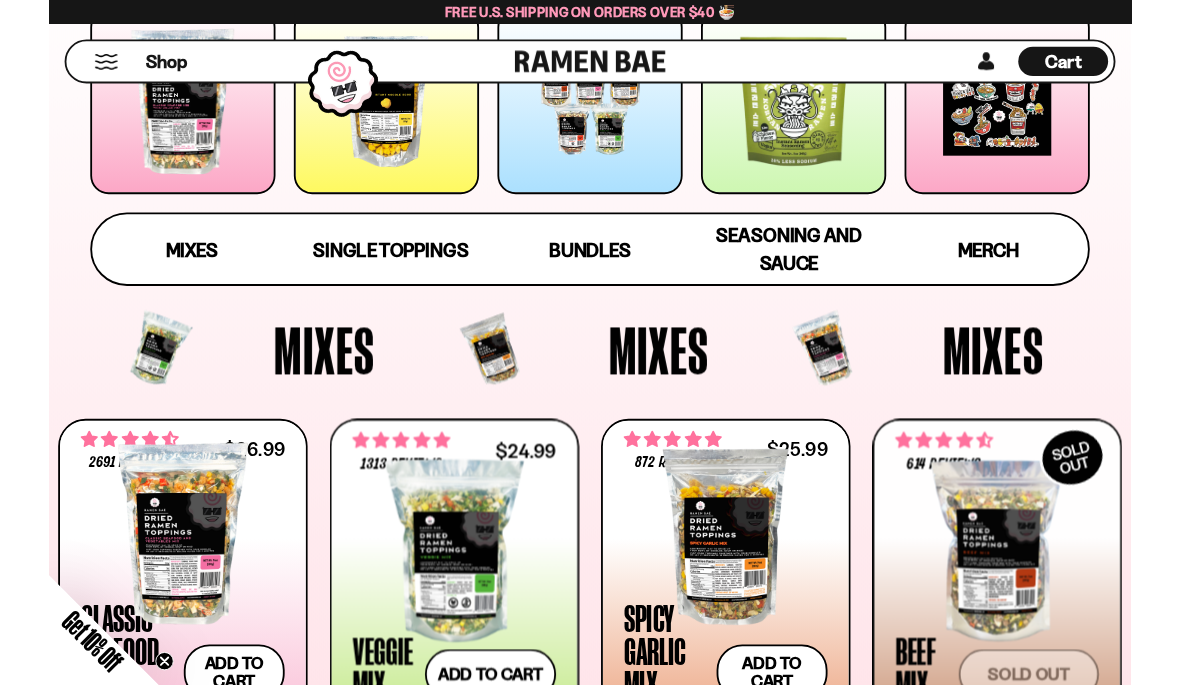 scroll, scrollTop: 391, scrollLeft: 0, axis: vertical 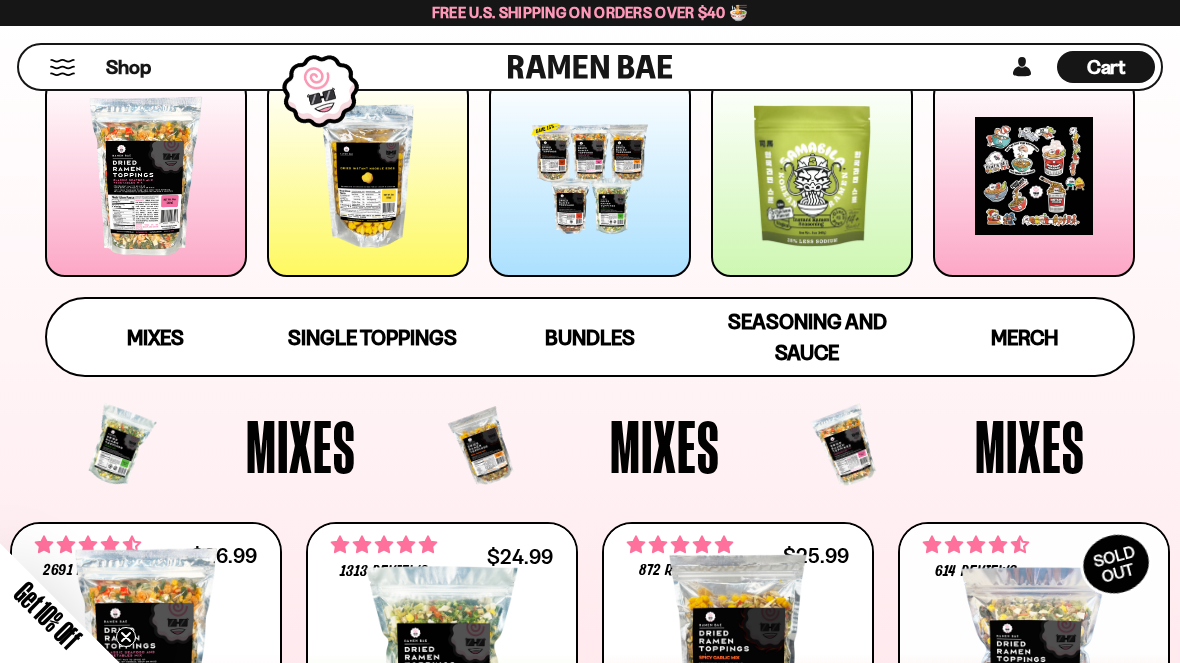 click on "Bundles" at bounding box center [590, 337] 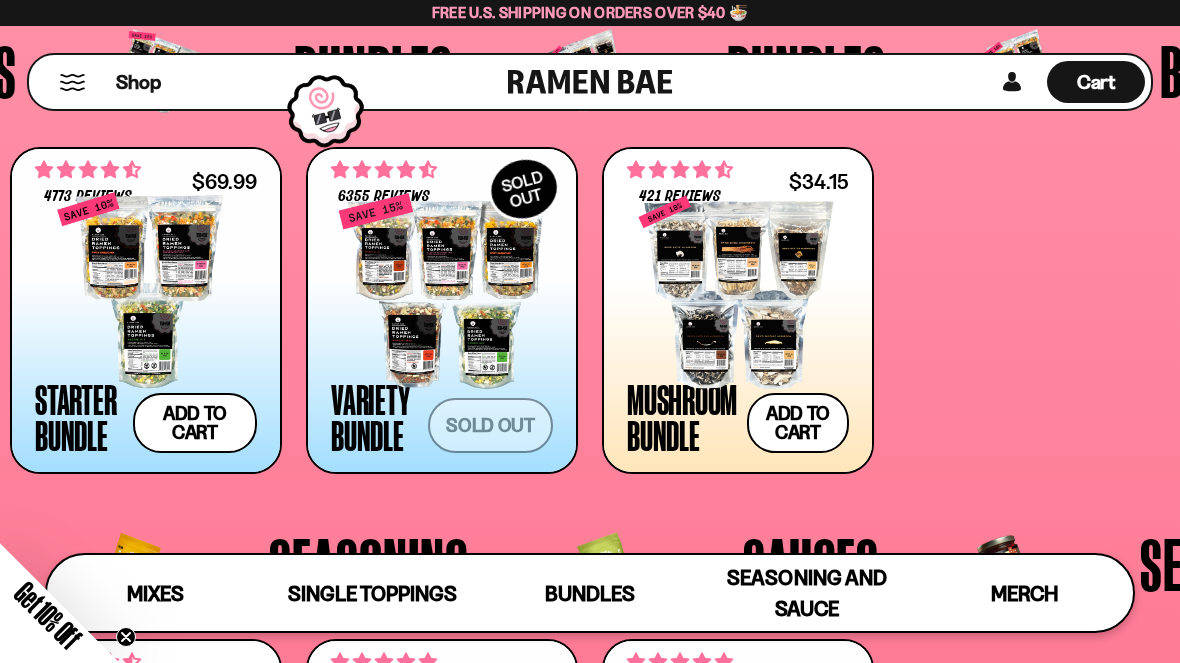 scroll, scrollTop: 3740, scrollLeft: 0, axis: vertical 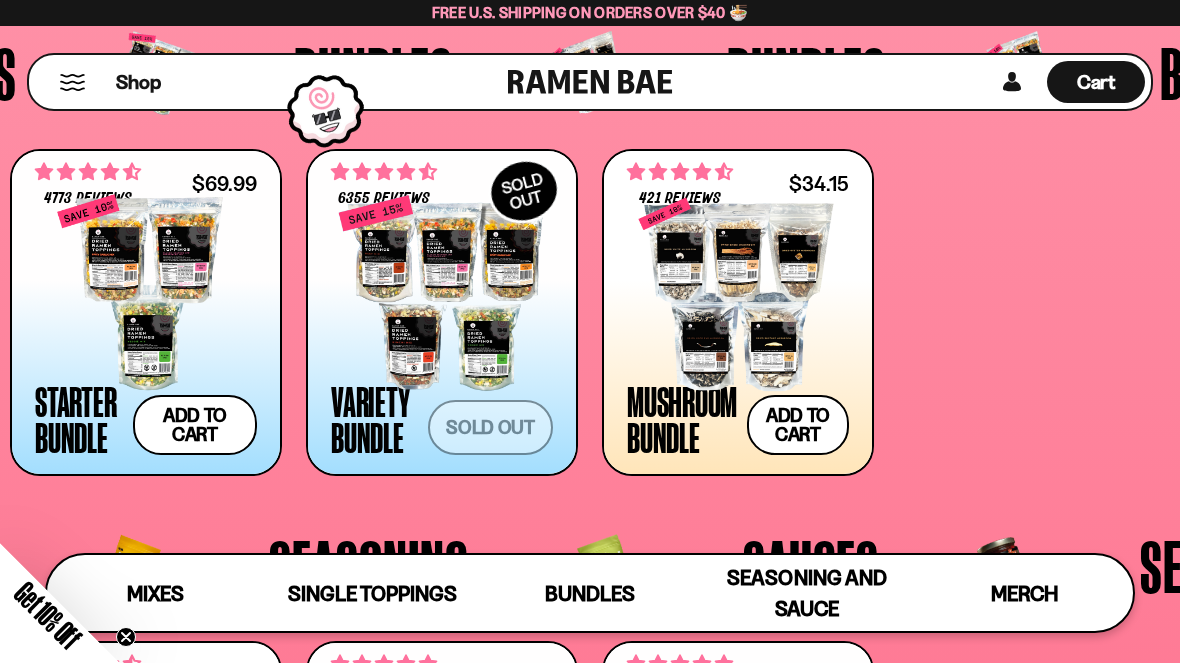 click at bounding box center (442, 293) 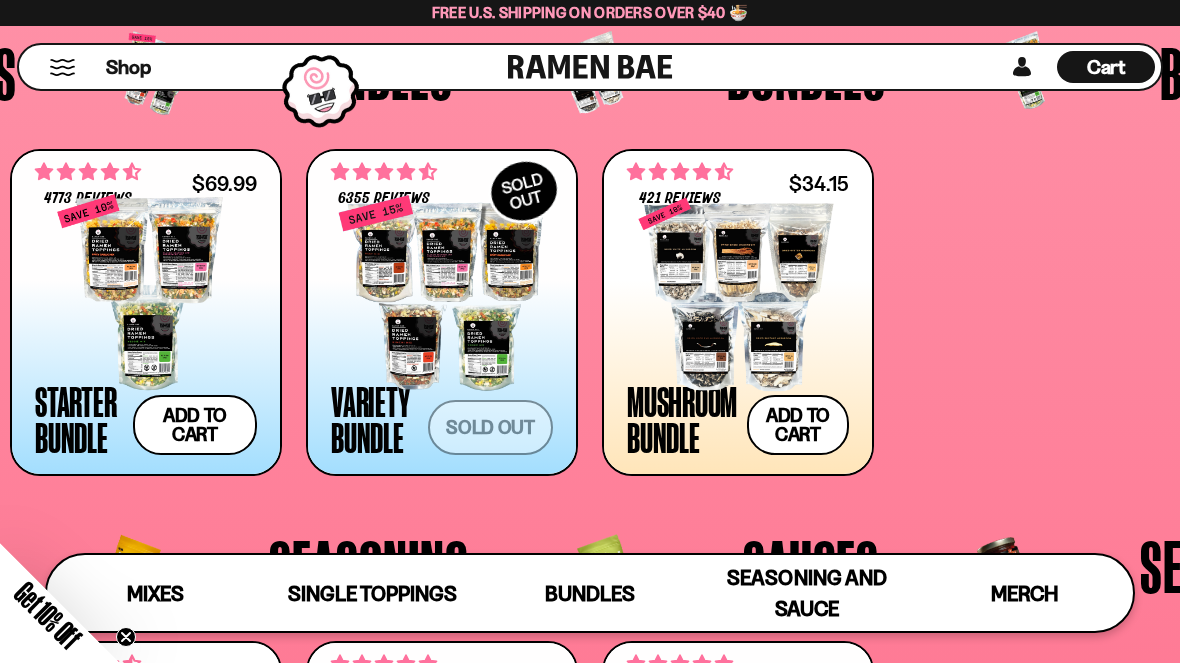 click at bounding box center [738, 293] 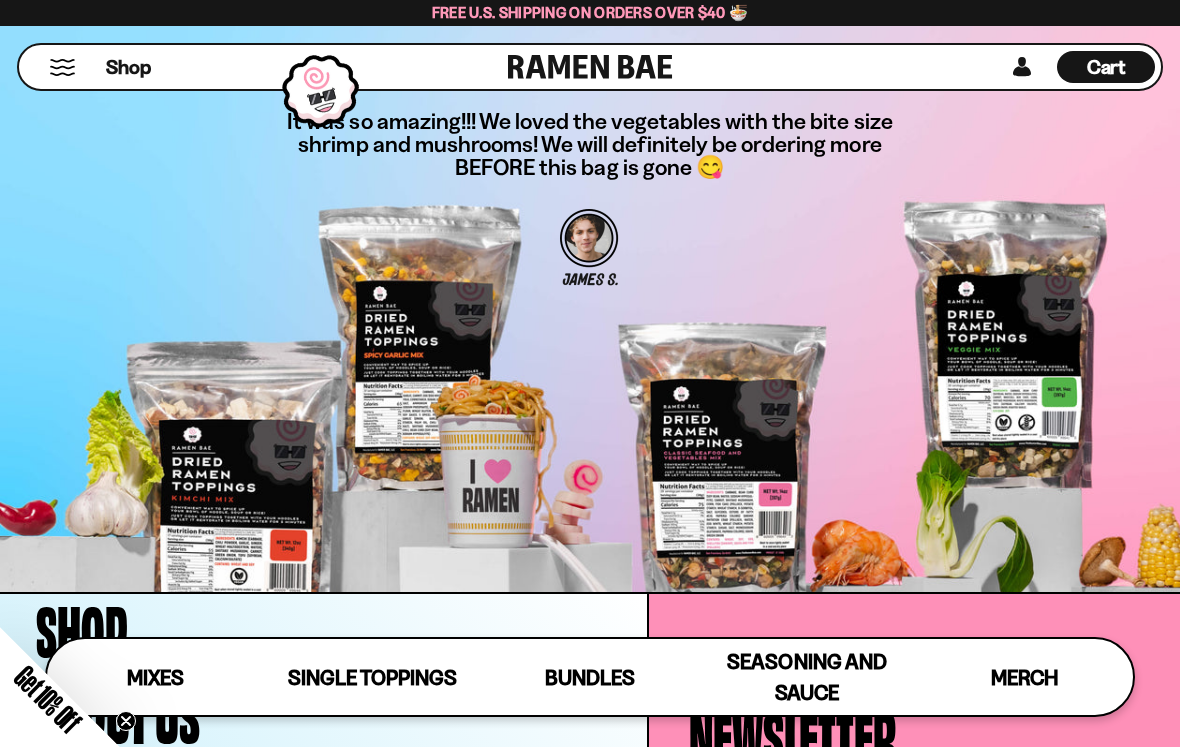 scroll, scrollTop: 5461, scrollLeft: 0, axis: vertical 